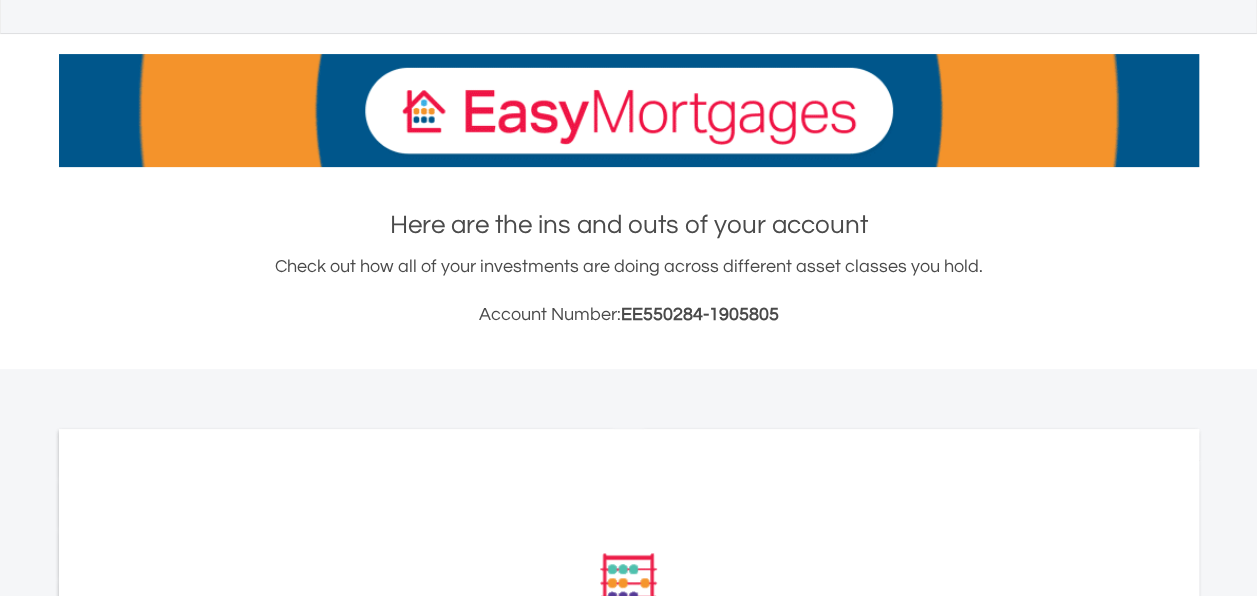 scroll, scrollTop: 400, scrollLeft: 0, axis: vertical 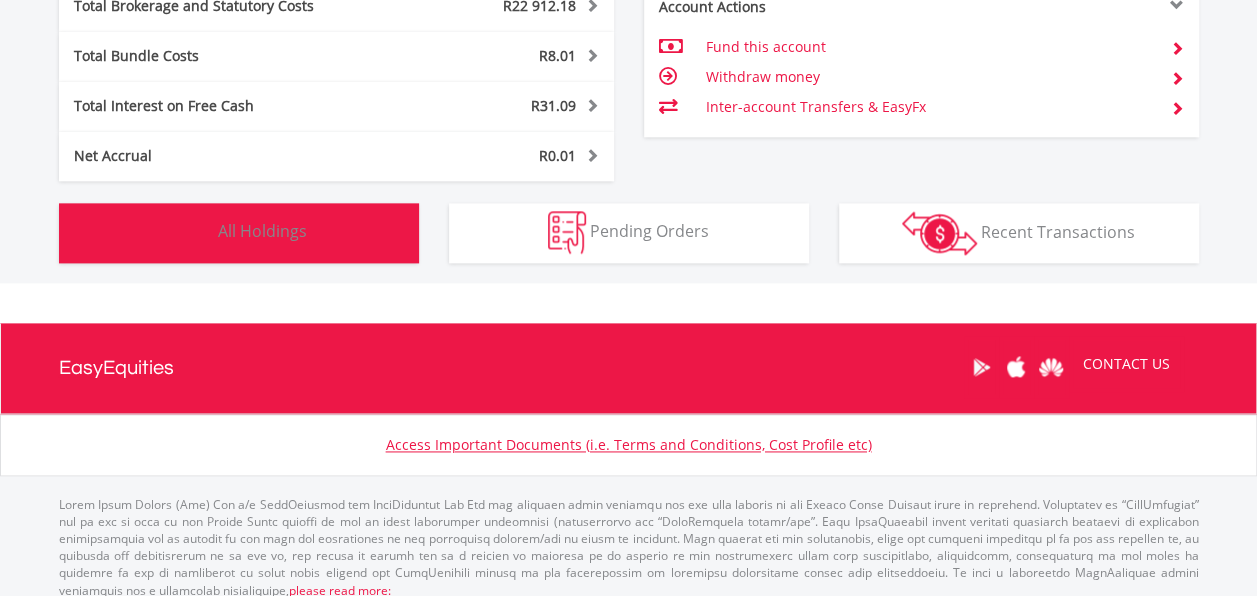 click on "Holdings
All Holdings" at bounding box center (239, 233) 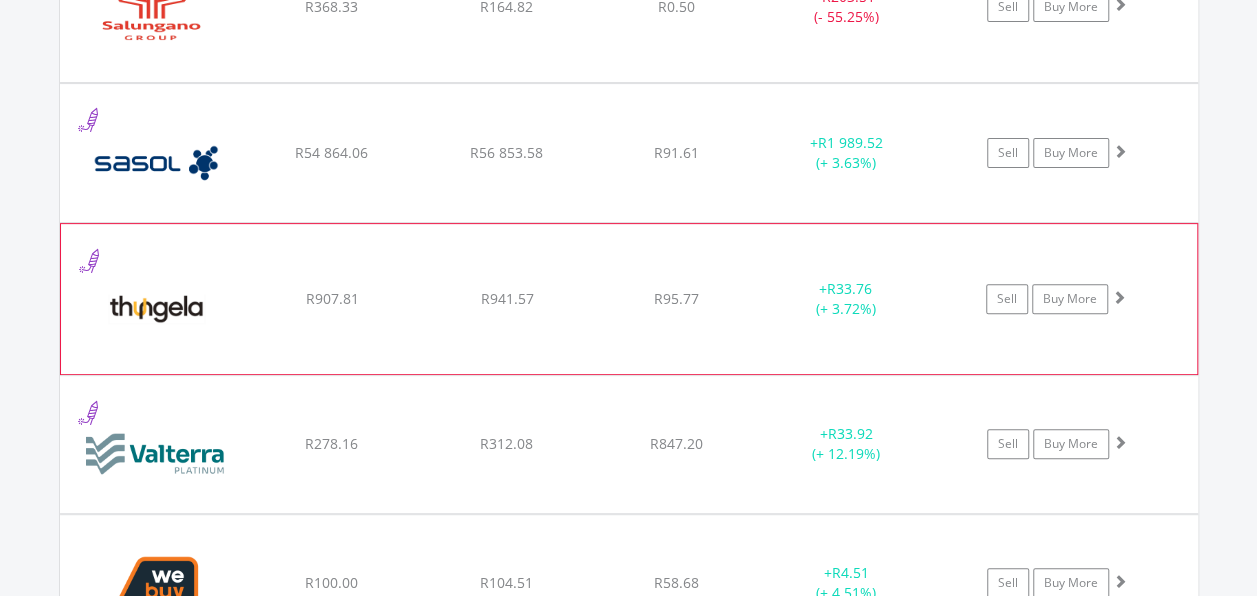 scroll, scrollTop: 4021, scrollLeft: 0, axis: vertical 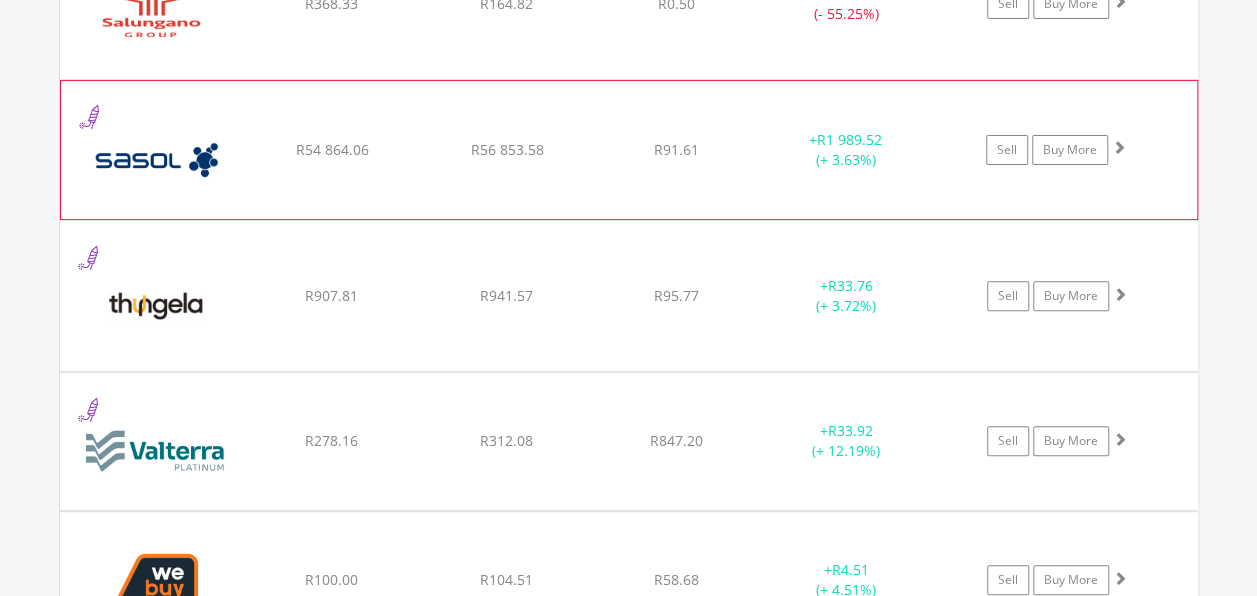 click at bounding box center (1119, 147) 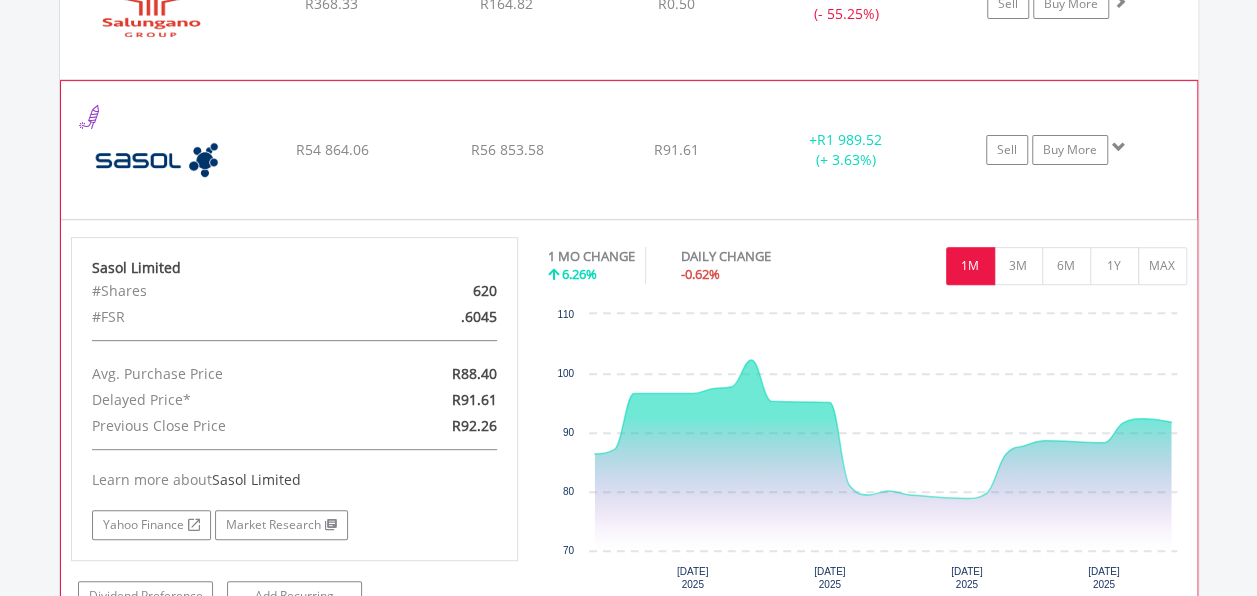 click at bounding box center [1119, 147] 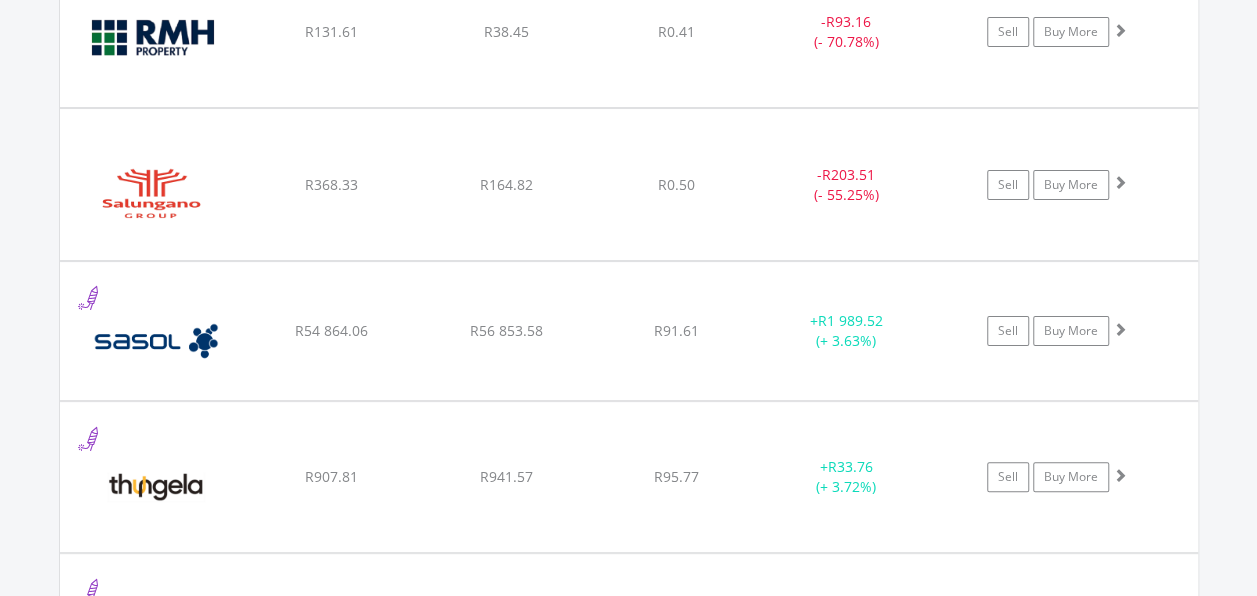 scroll, scrollTop: 3821, scrollLeft: 0, axis: vertical 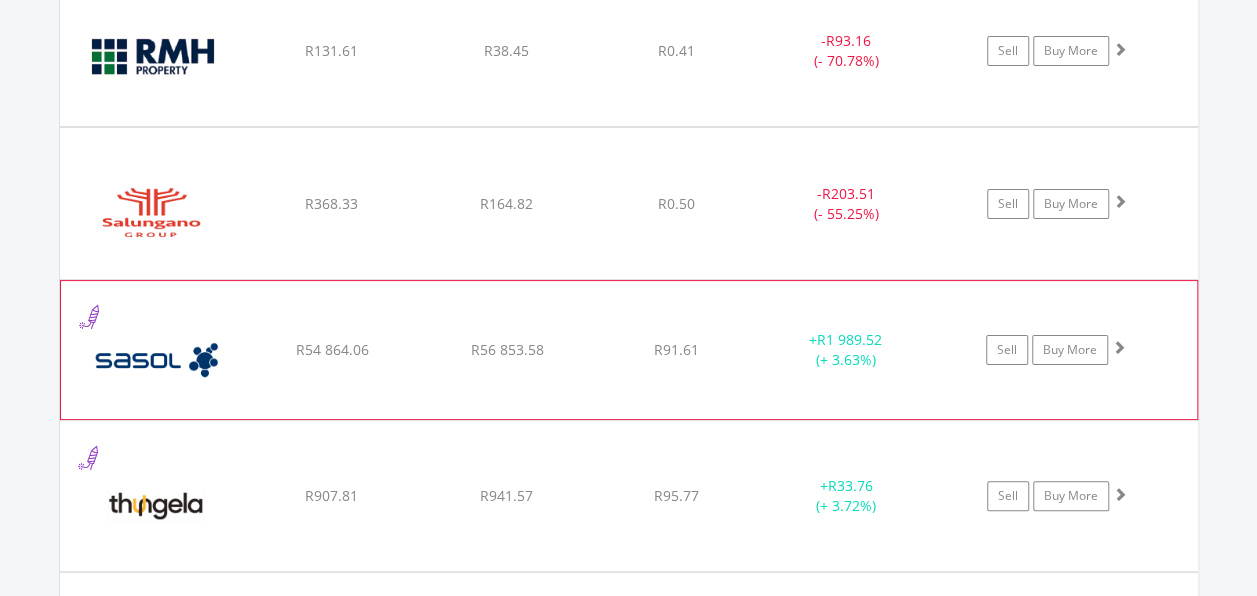 click at bounding box center (1119, 347) 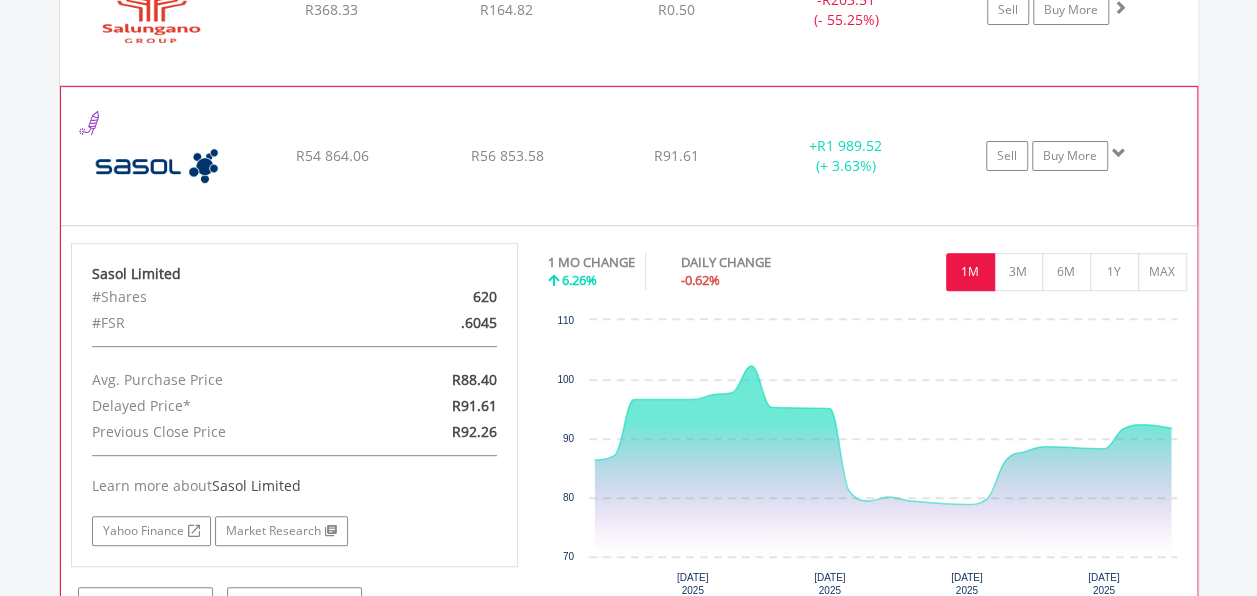 scroll, scrollTop: 4021, scrollLeft: 0, axis: vertical 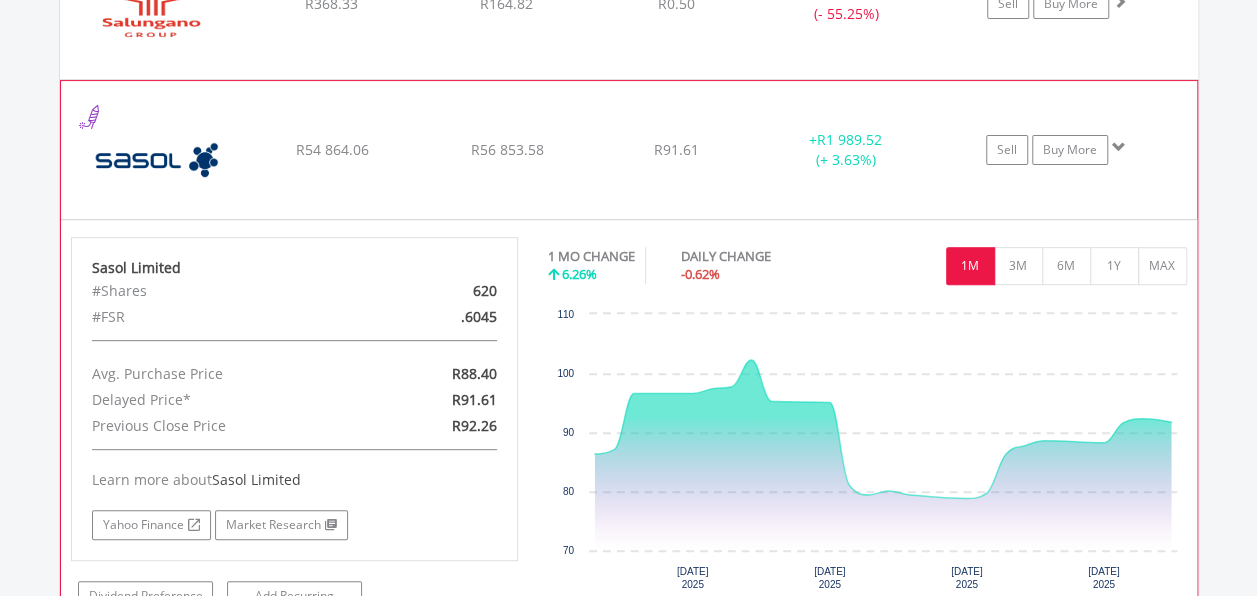 click on "Sell
Buy More" at bounding box center [1067, -2324] 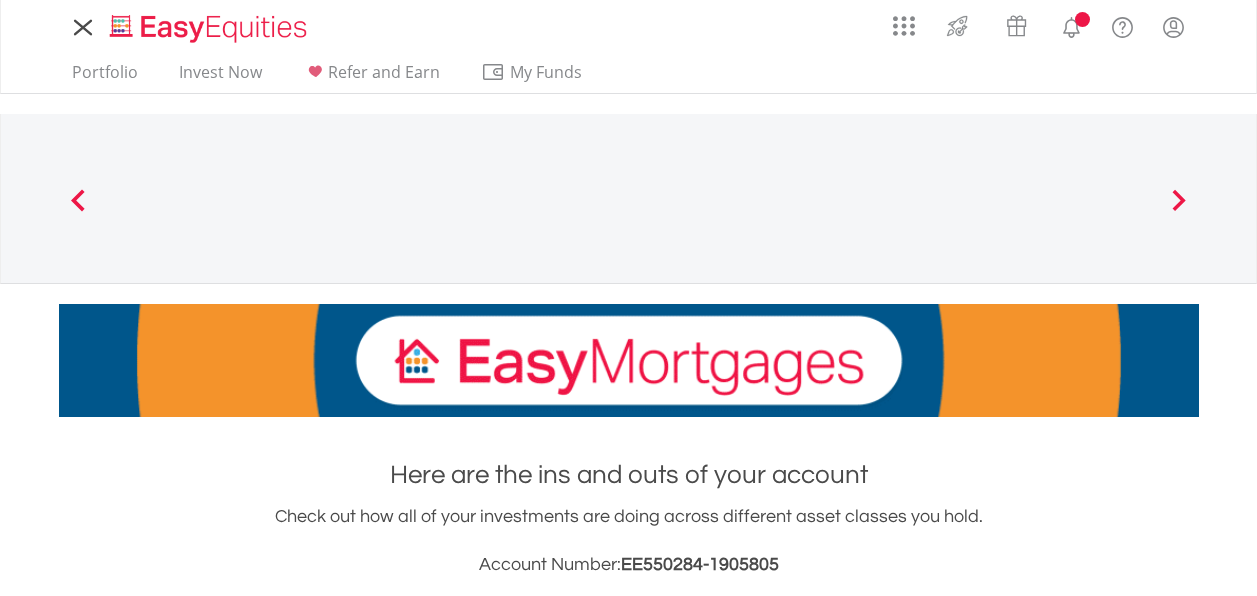 scroll, scrollTop: 0, scrollLeft: 0, axis: both 